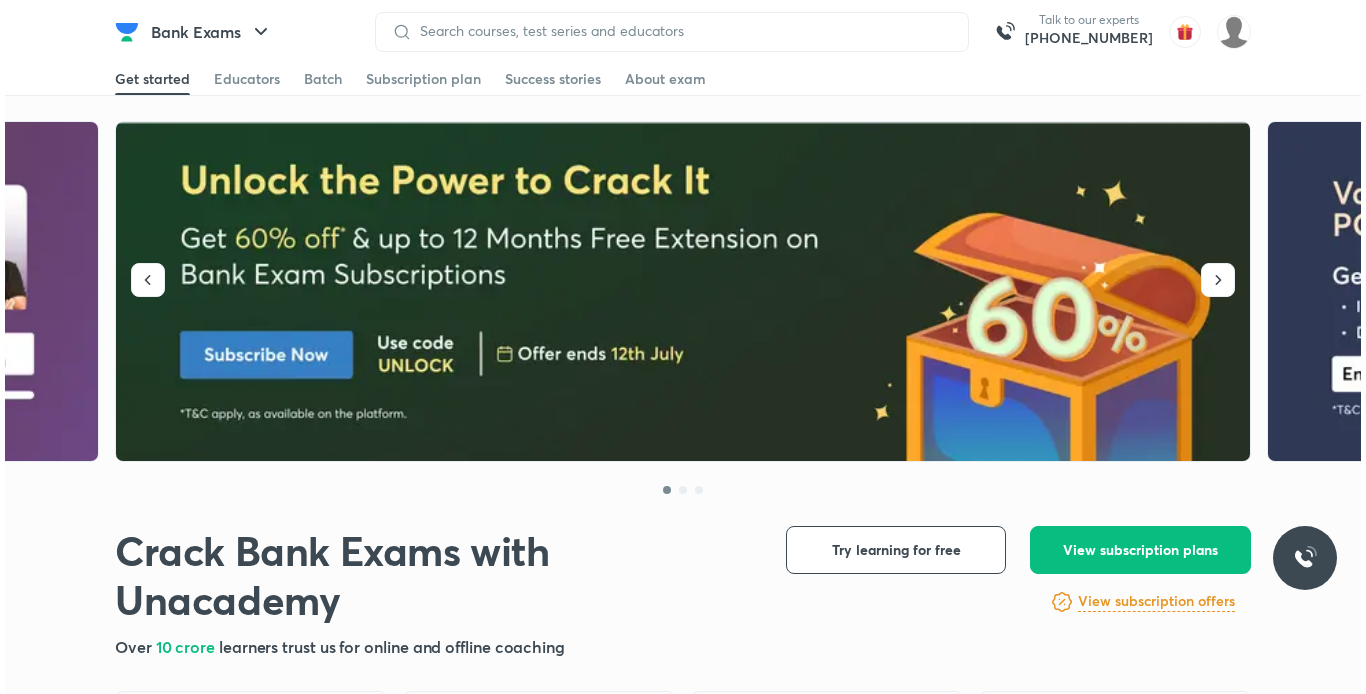 scroll, scrollTop: 0, scrollLeft: 0, axis: both 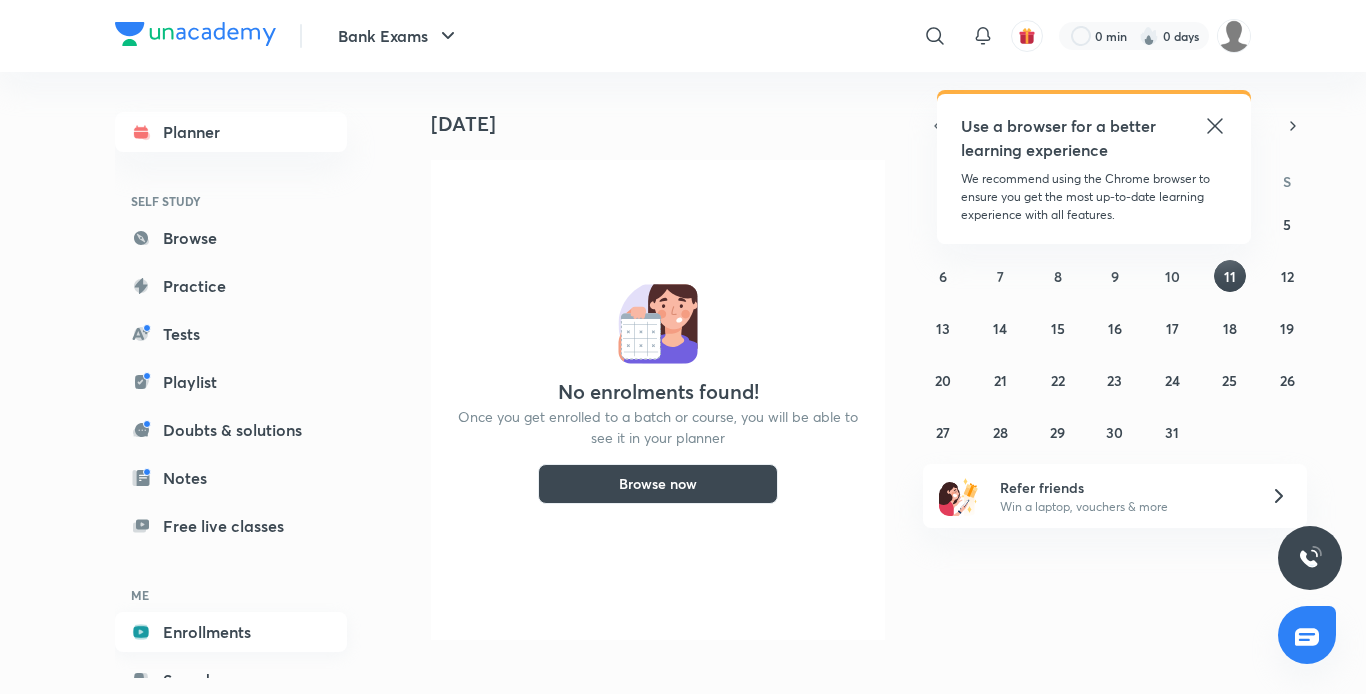 drag, startPoint x: 191, startPoint y: 634, endPoint x: 204, endPoint y: 626, distance: 15.264338 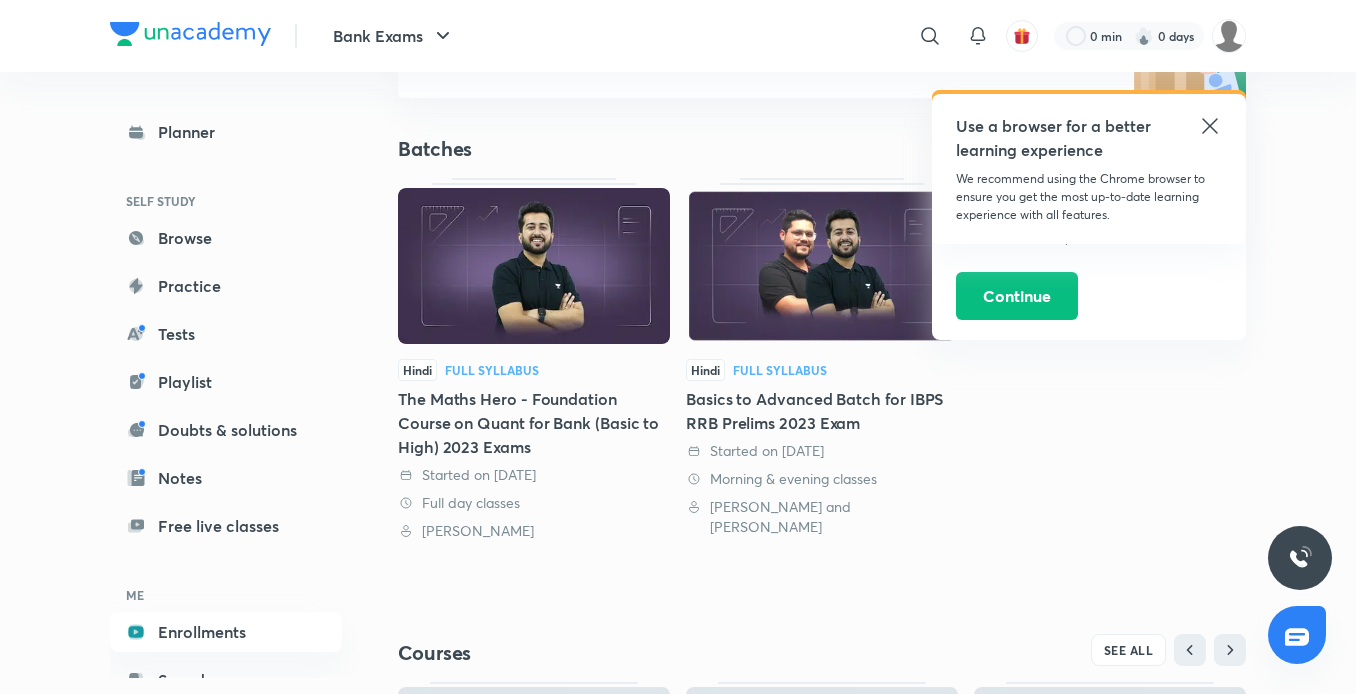 scroll, scrollTop: 400, scrollLeft: 0, axis: vertical 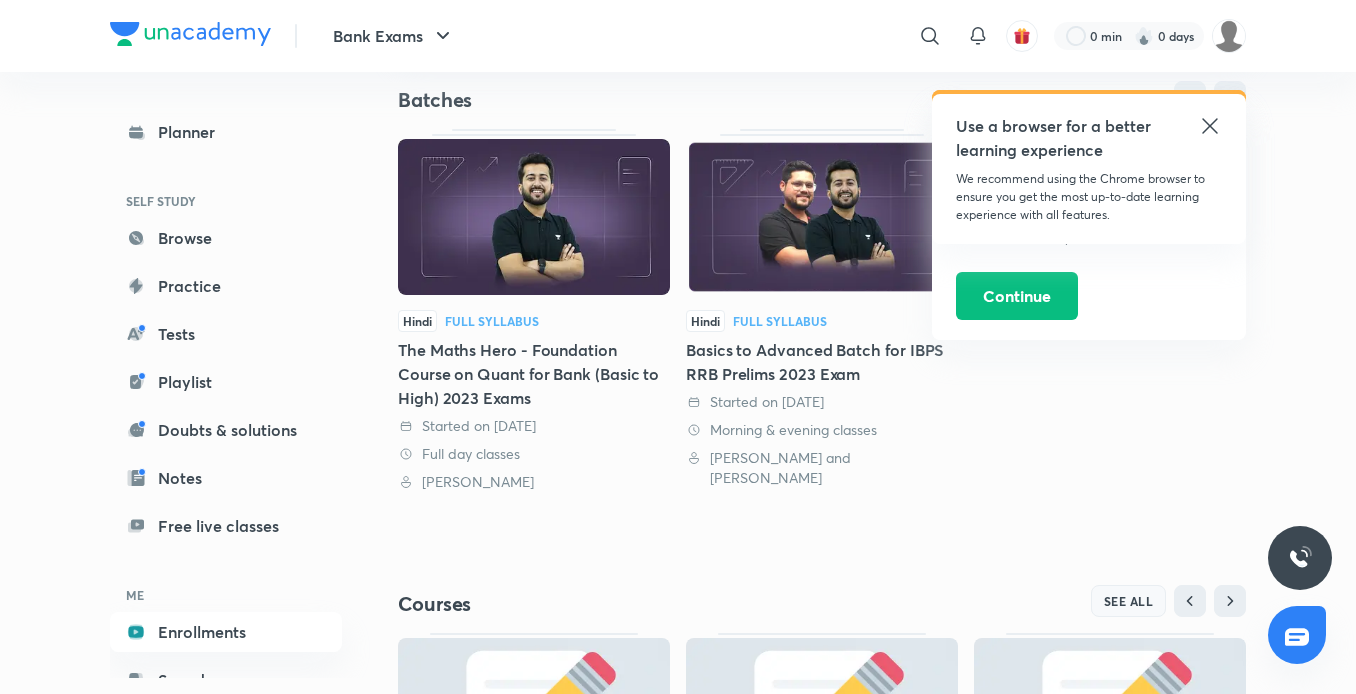 click on "SEE ALL" at bounding box center [1129, 601] 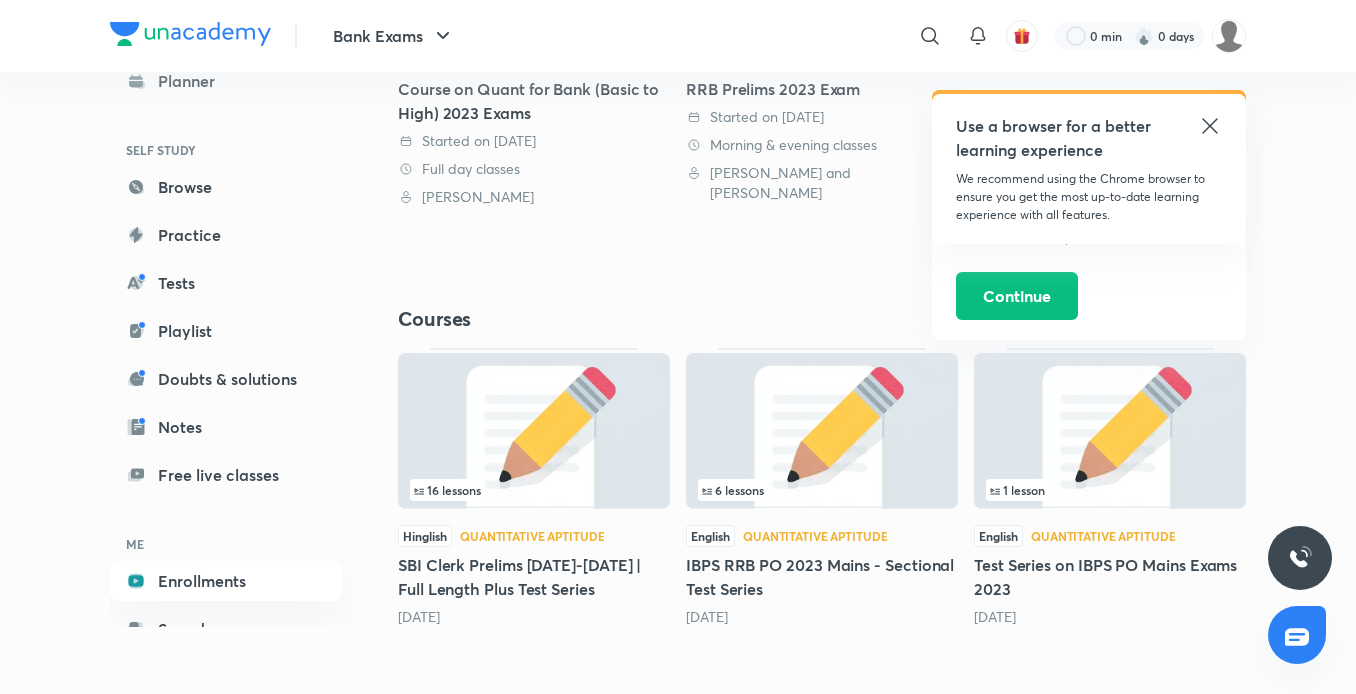 scroll, scrollTop: 686, scrollLeft: 0, axis: vertical 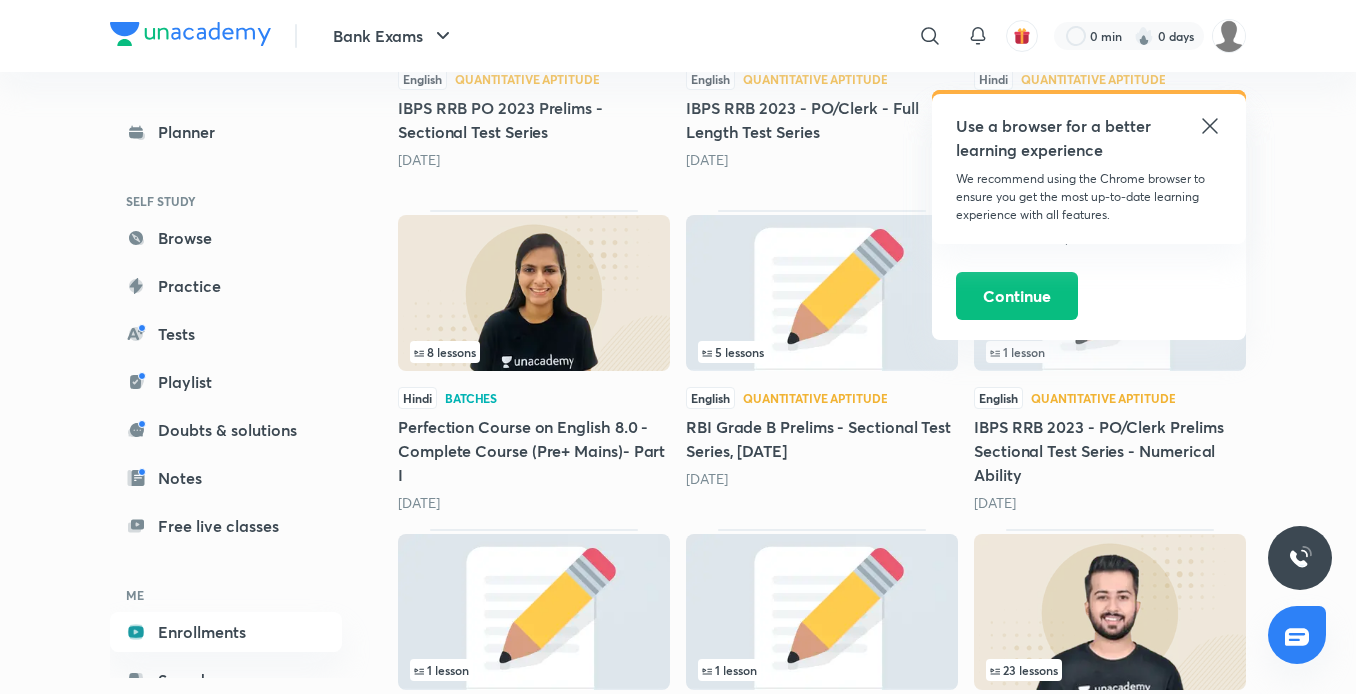 click at bounding box center (534, 293) 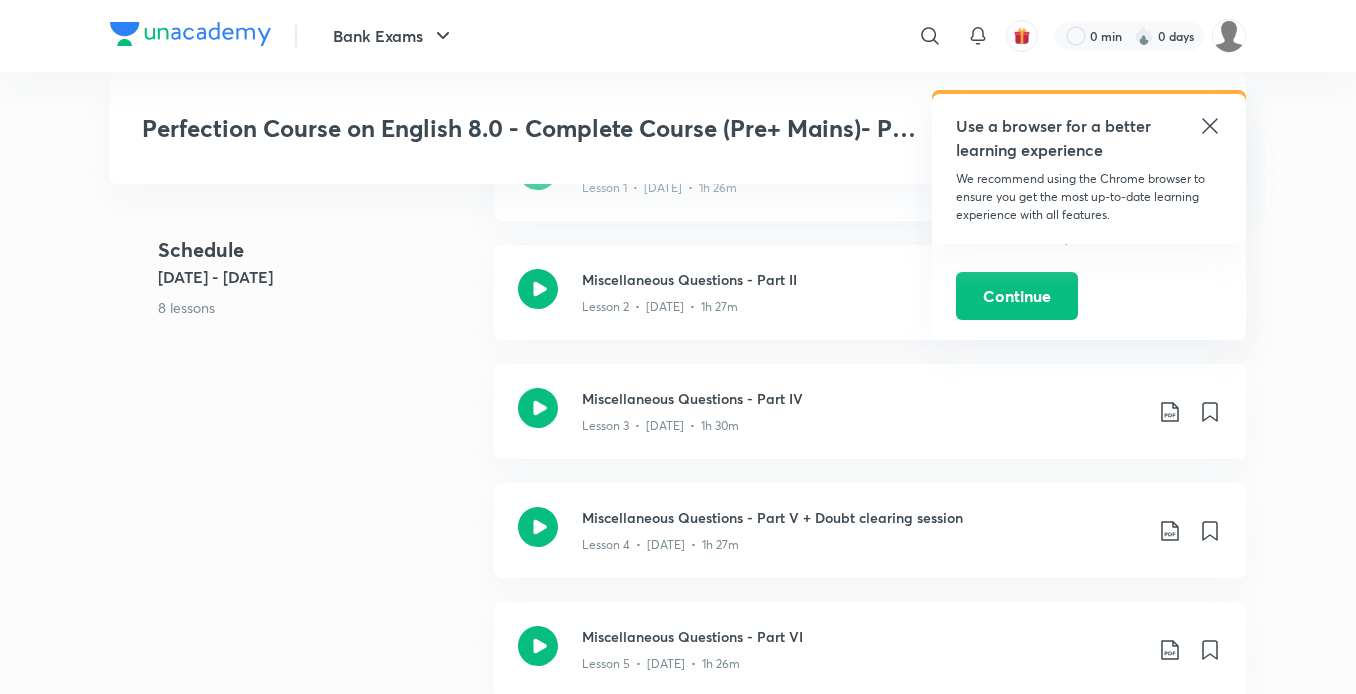 scroll, scrollTop: 1000, scrollLeft: 0, axis: vertical 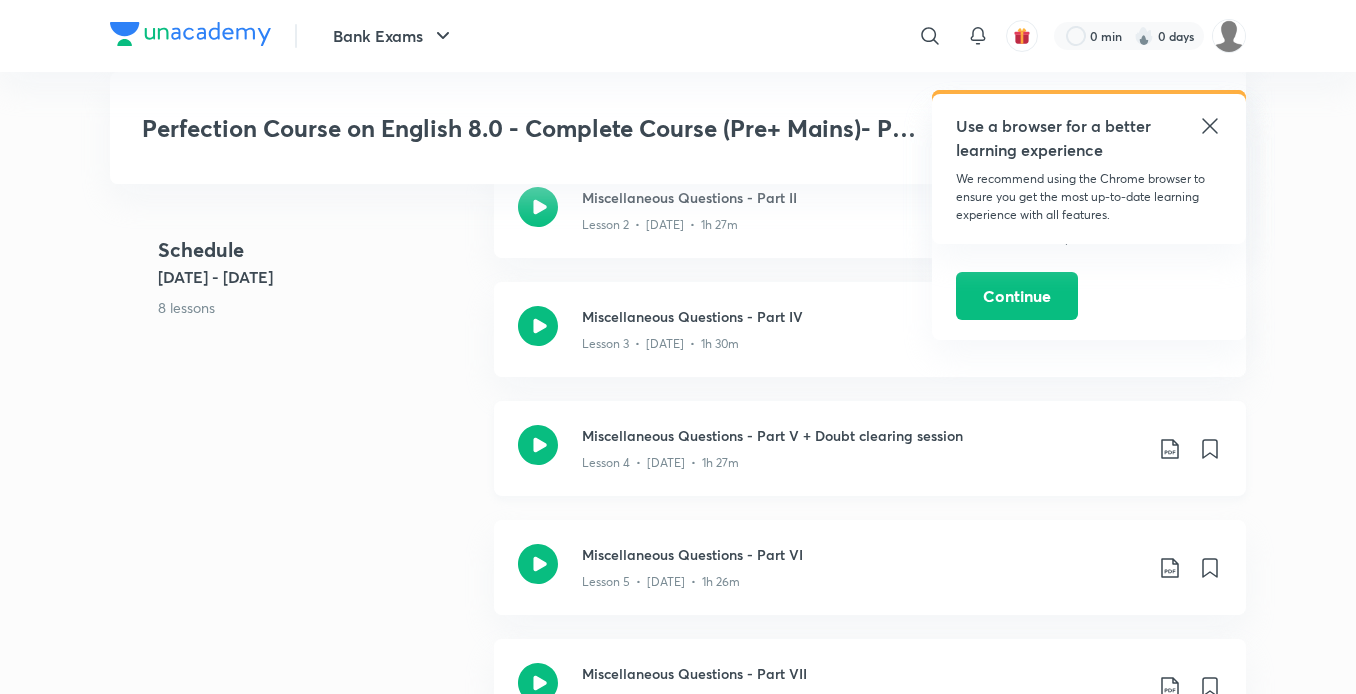 click on "Lesson 4  •  [DATE]  •  1h 27m" at bounding box center (660, 463) 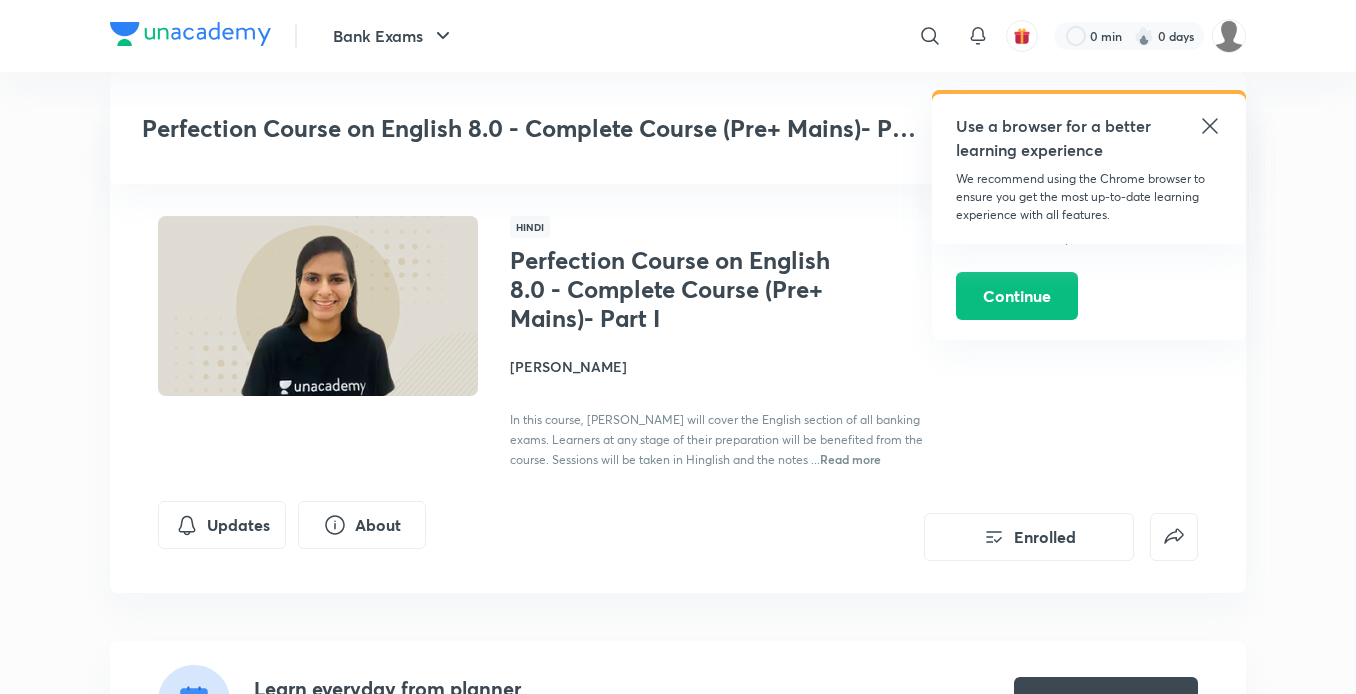 scroll, scrollTop: 1000, scrollLeft: 0, axis: vertical 